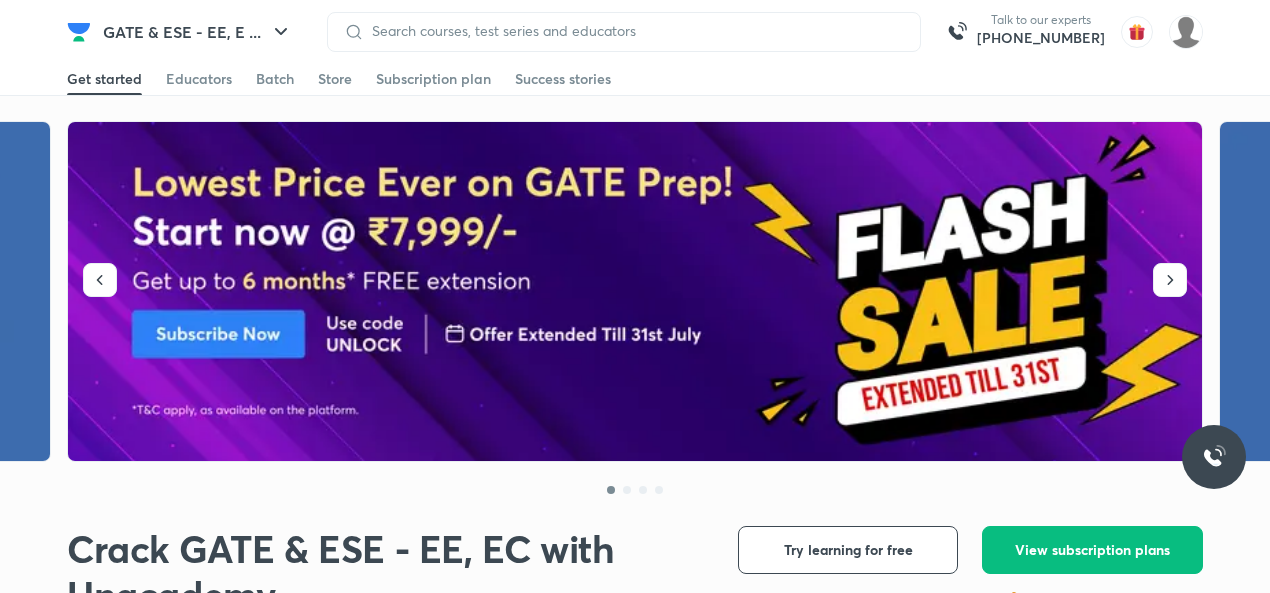 scroll, scrollTop: 0, scrollLeft: 0, axis: both 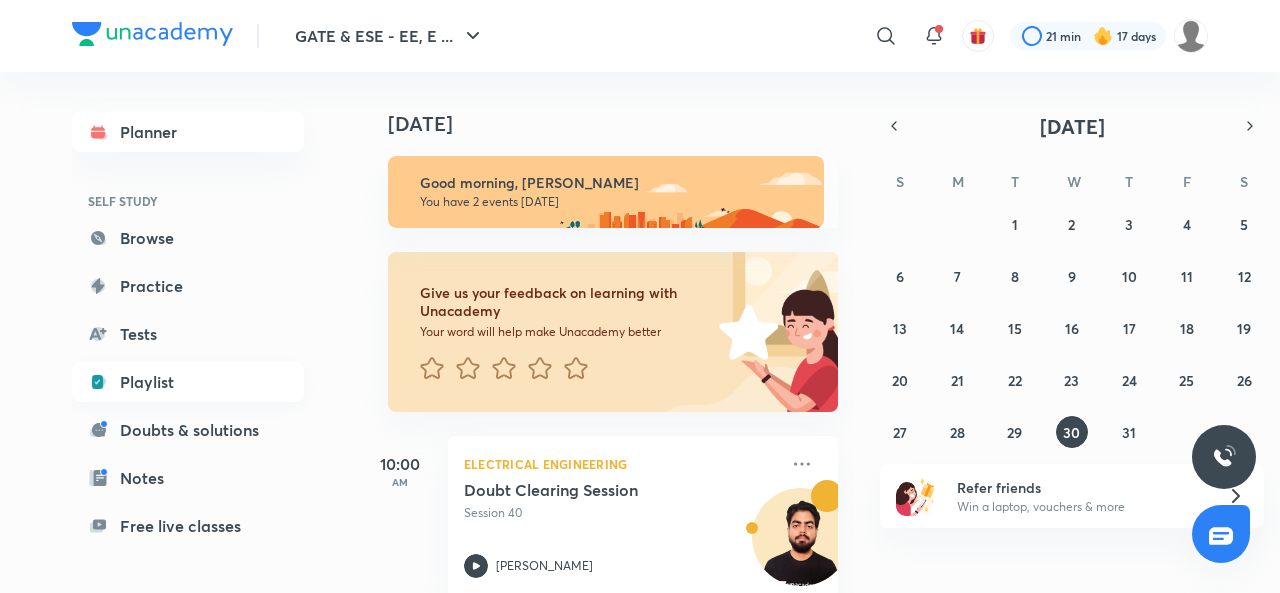 click on "Playlist" at bounding box center (188, 382) 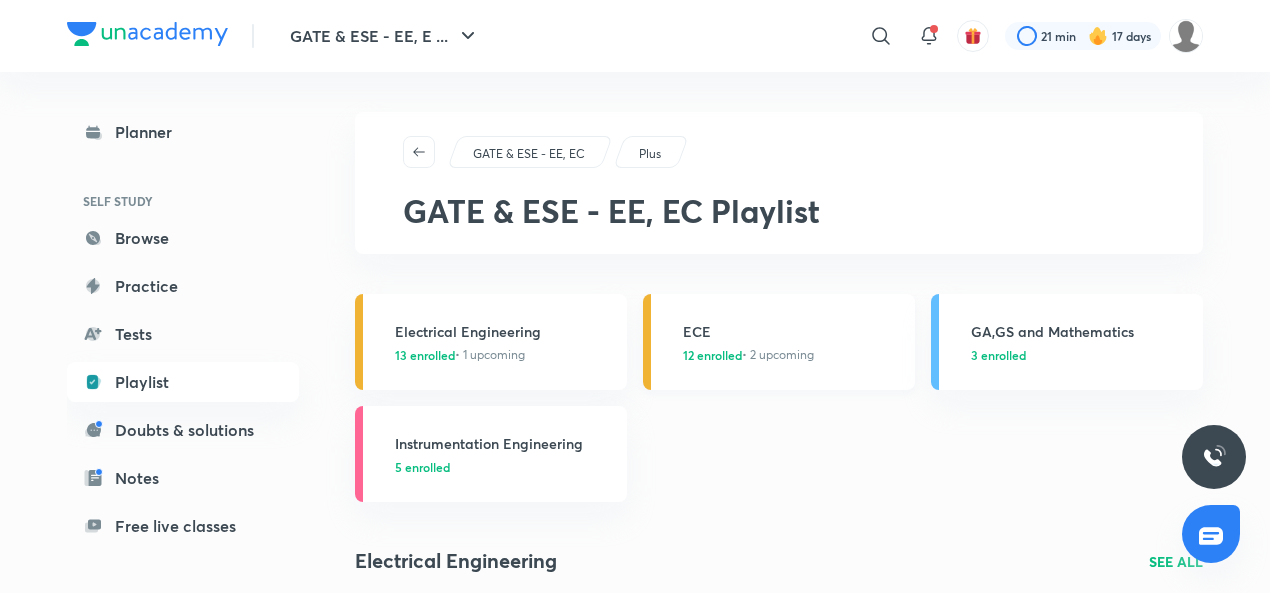 click on "ECE 12 enrolled  • 2 upcoming" at bounding box center [793, 342] 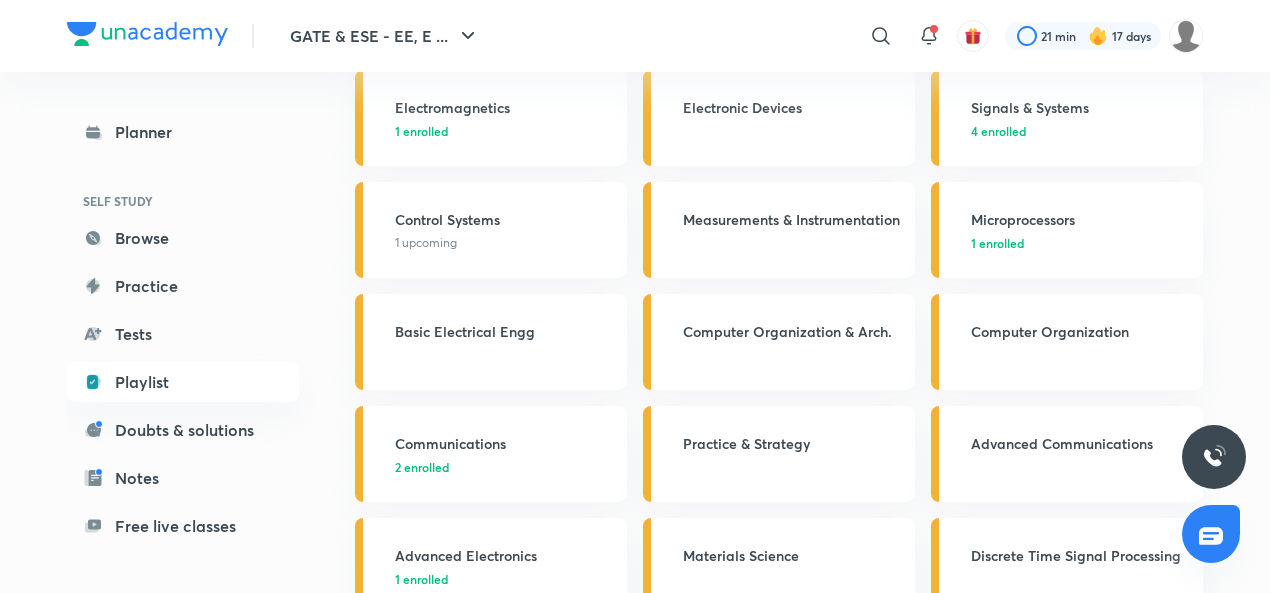 scroll, scrollTop: 342, scrollLeft: 0, axis: vertical 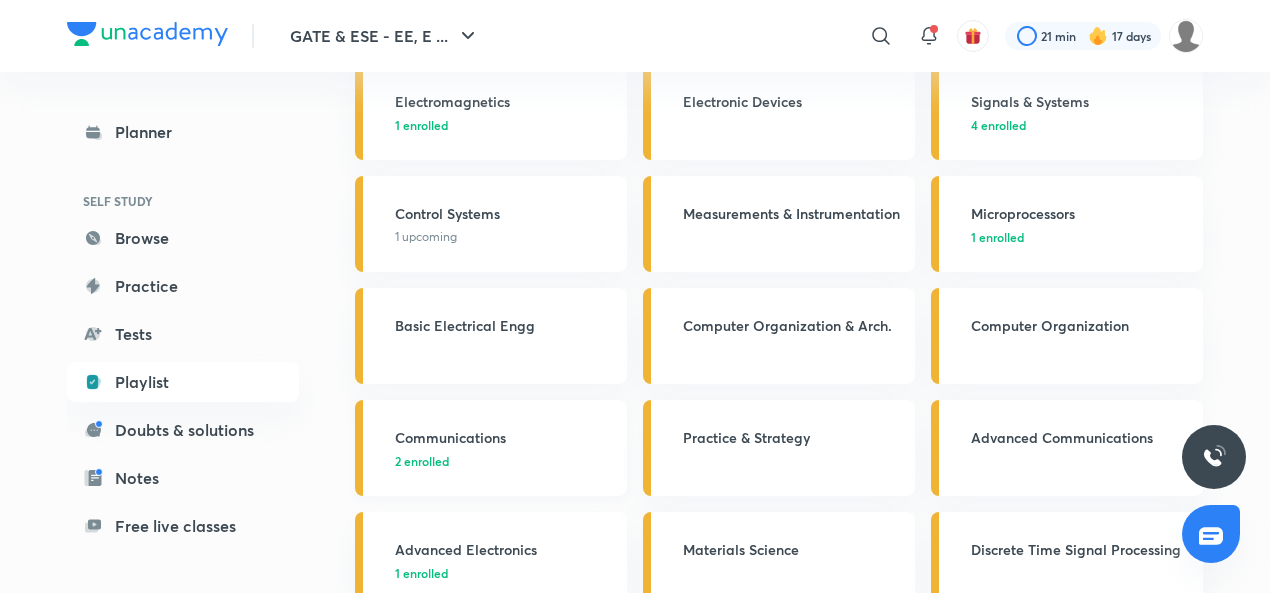 click on "Communications" at bounding box center [505, 437] 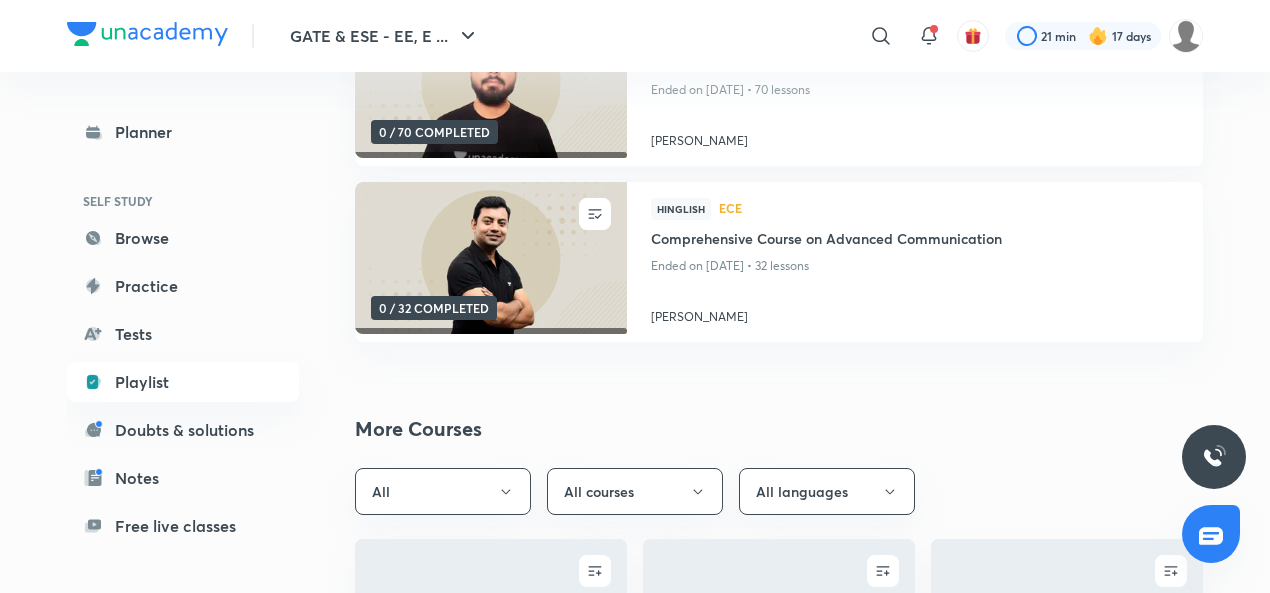 scroll, scrollTop: 0, scrollLeft: 0, axis: both 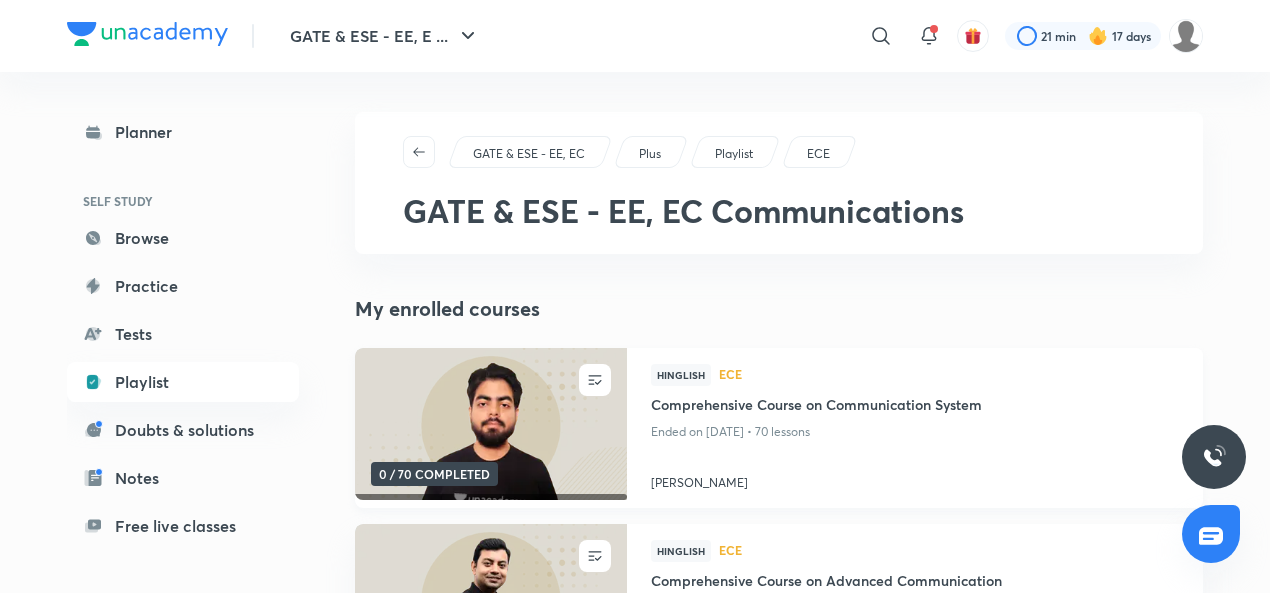 click on "[PERSON_NAME]" at bounding box center [915, 479] 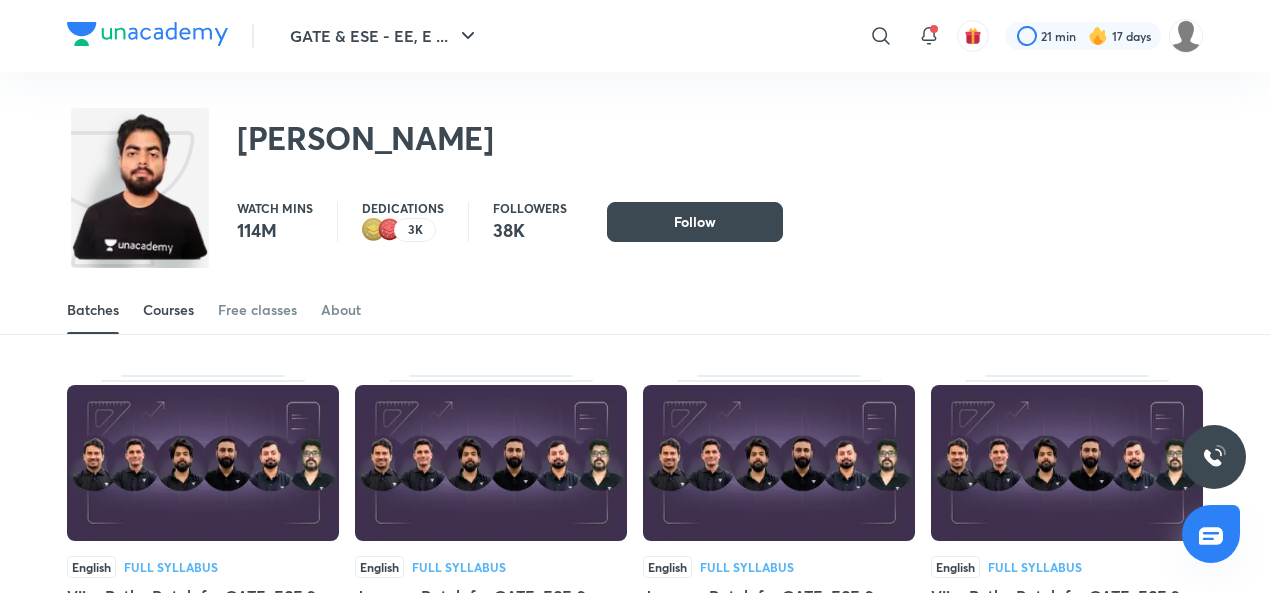 click on "Courses" at bounding box center (168, 310) 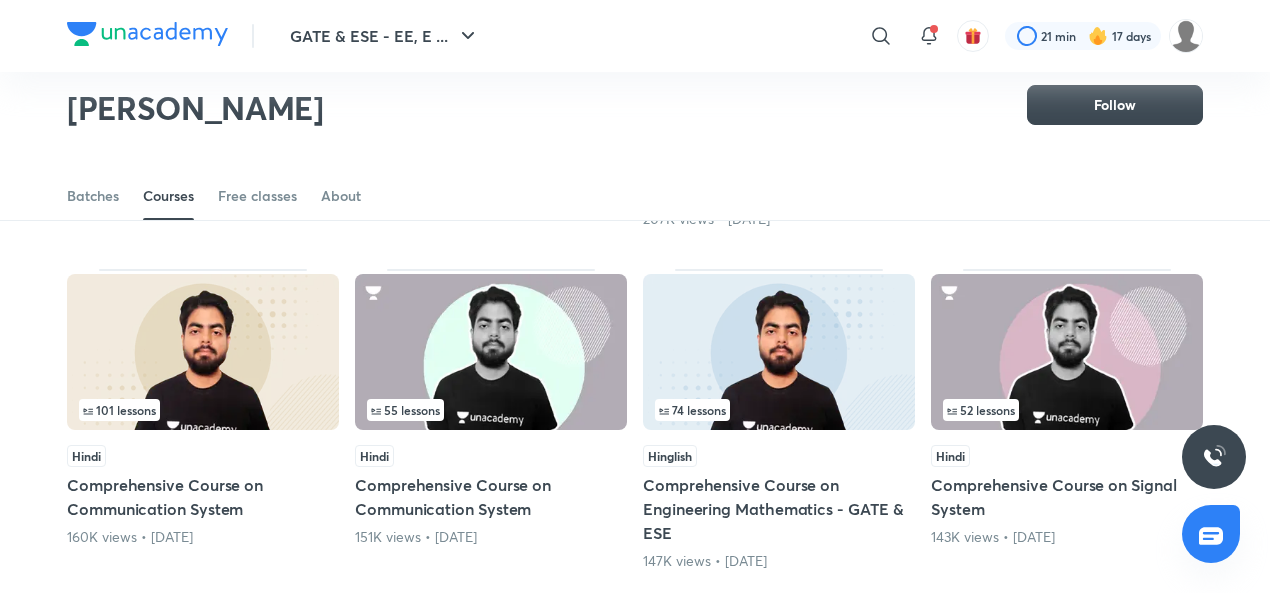 scroll, scrollTop: 772, scrollLeft: 0, axis: vertical 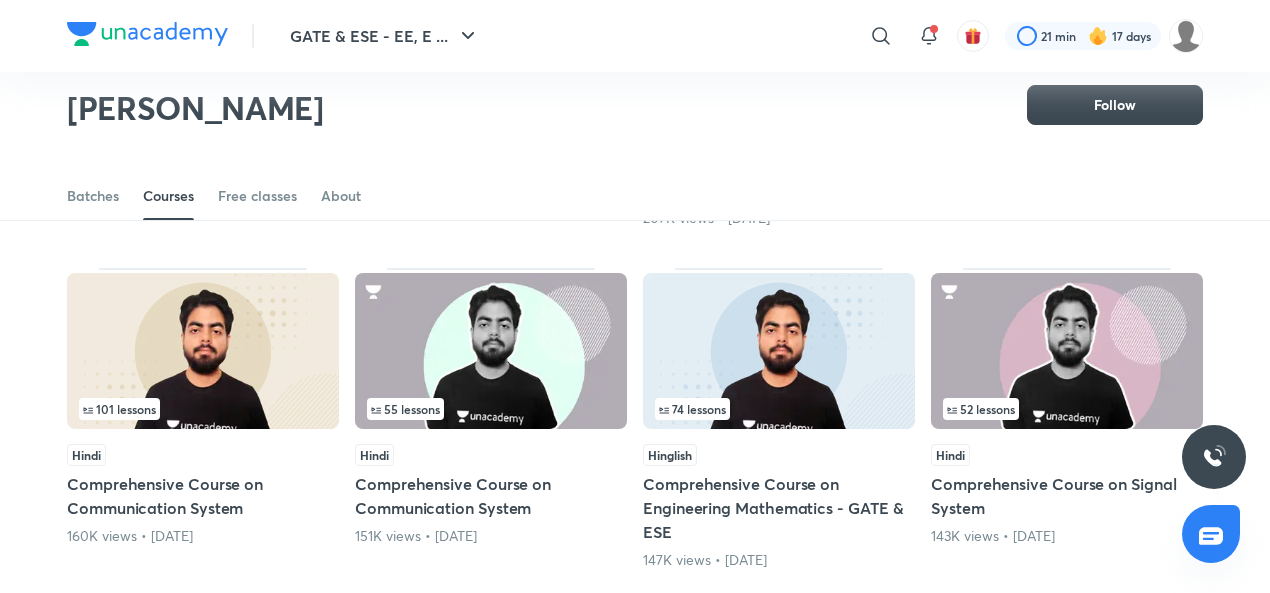 click at bounding box center (491, 351) 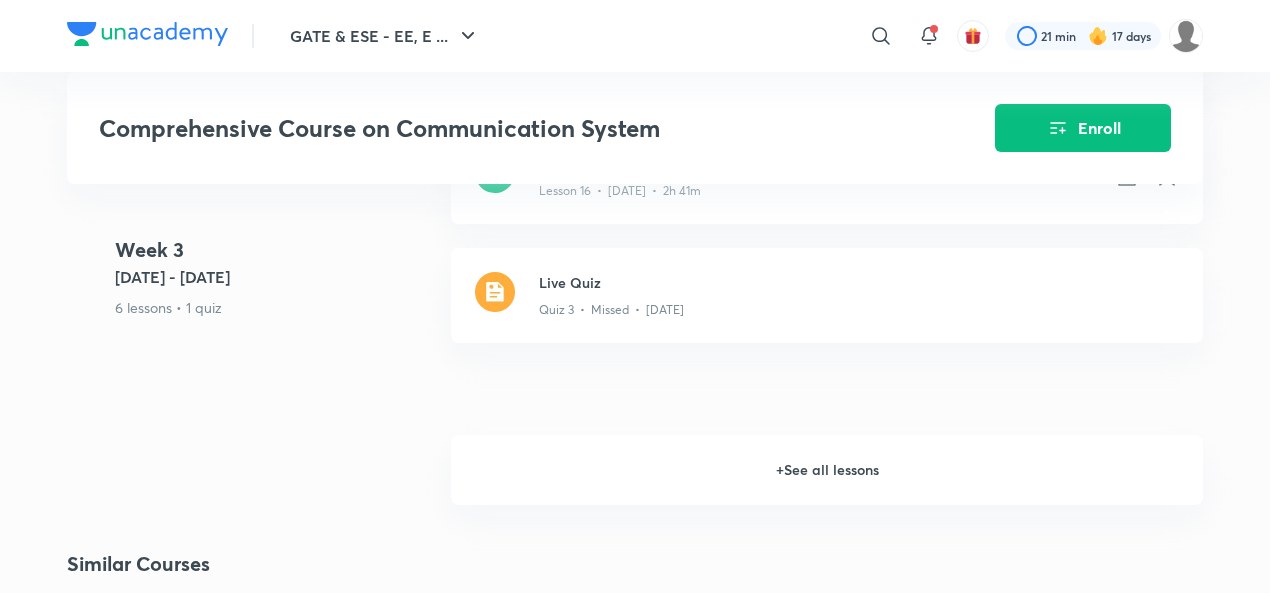 scroll, scrollTop: 3366, scrollLeft: 0, axis: vertical 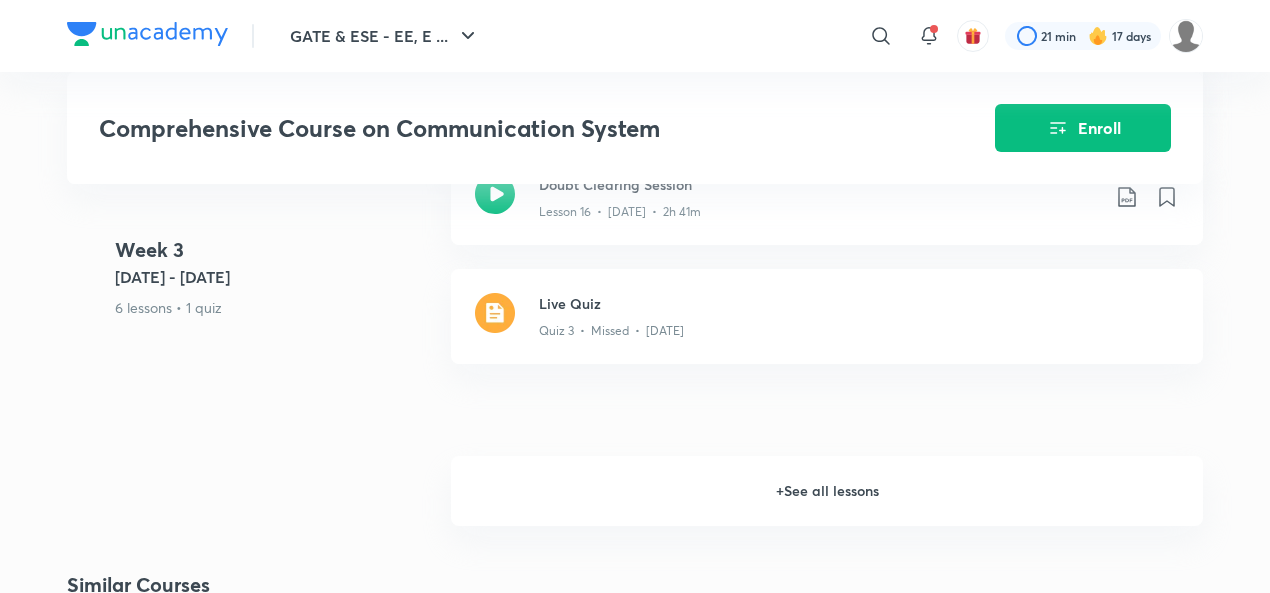 click on "+  See all lessons" at bounding box center (827, 491) 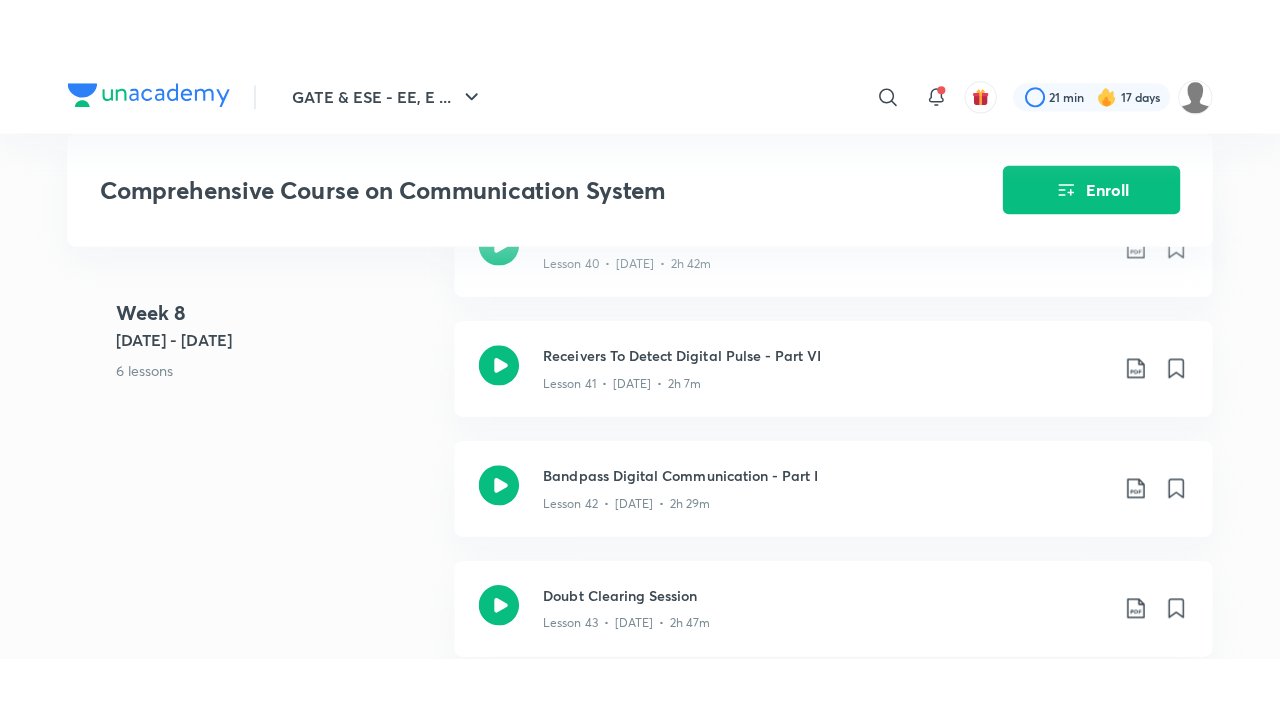 scroll, scrollTop: 7367, scrollLeft: 0, axis: vertical 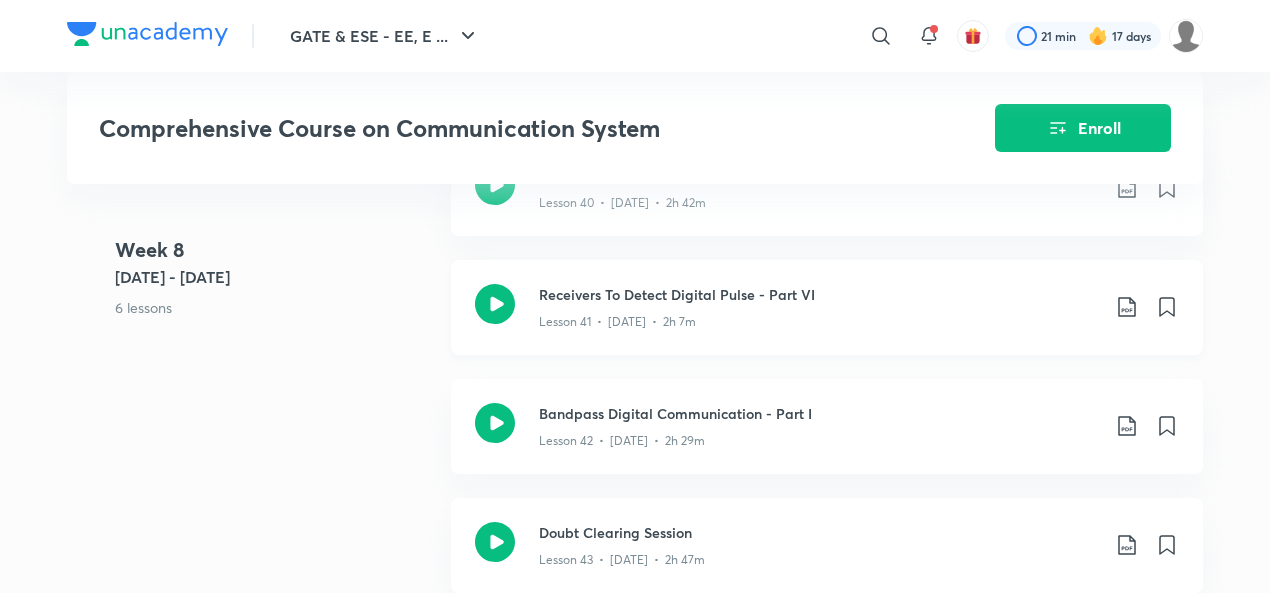click 